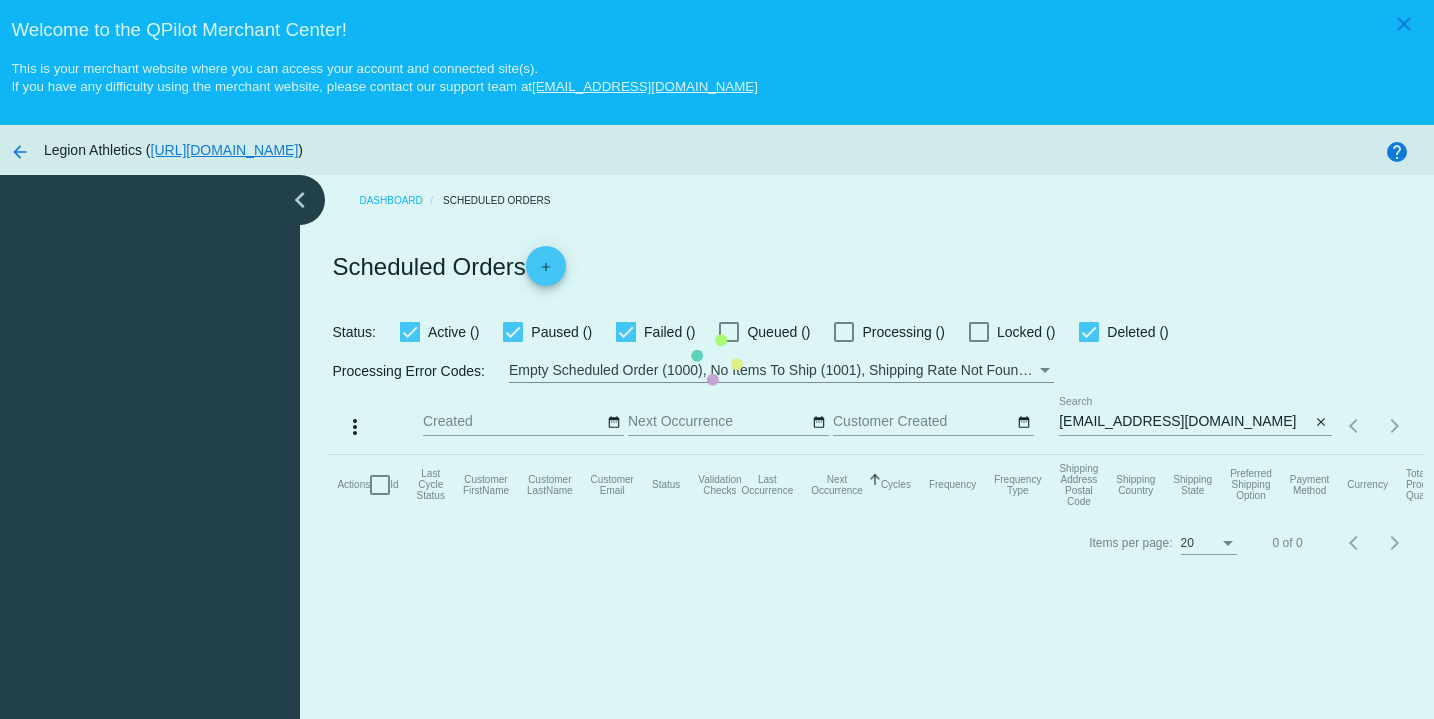 scroll, scrollTop: 0, scrollLeft: 0, axis: both 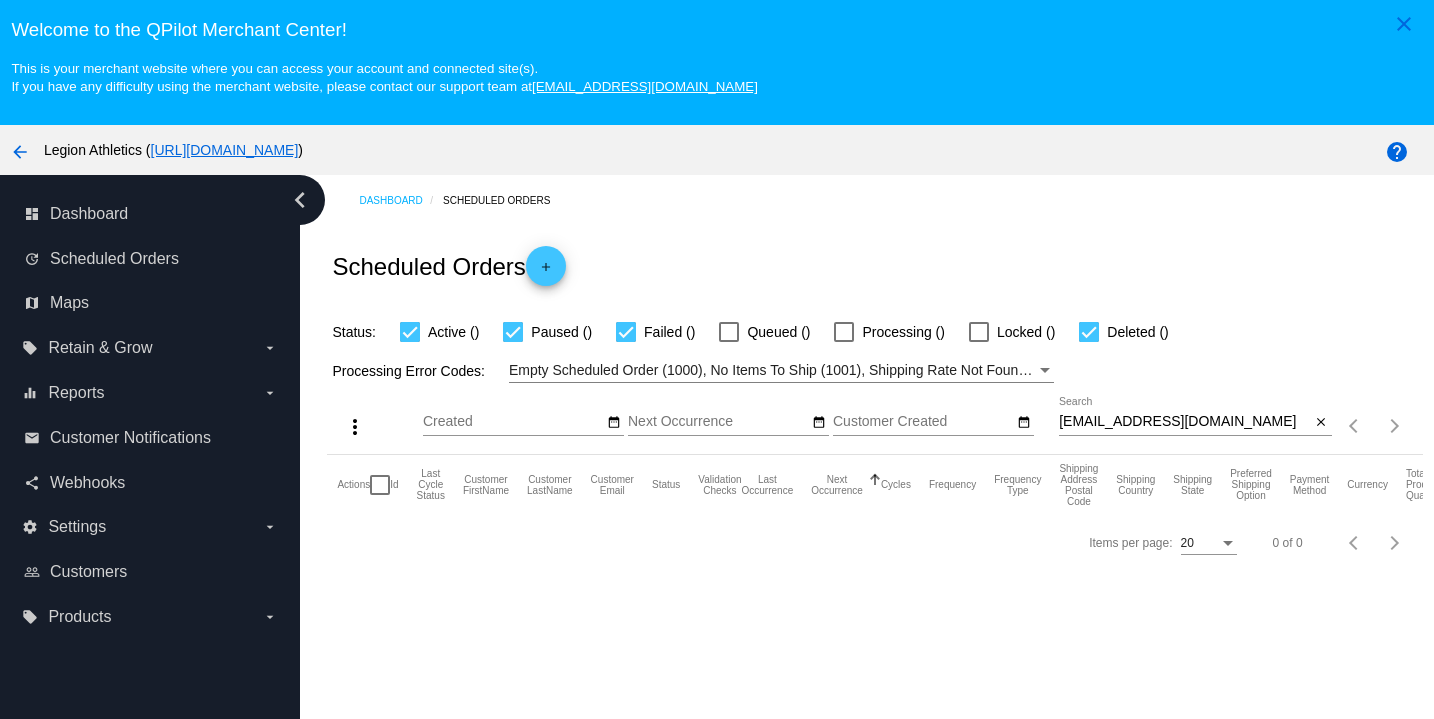 click on "talitherose@gmail.com
Search" 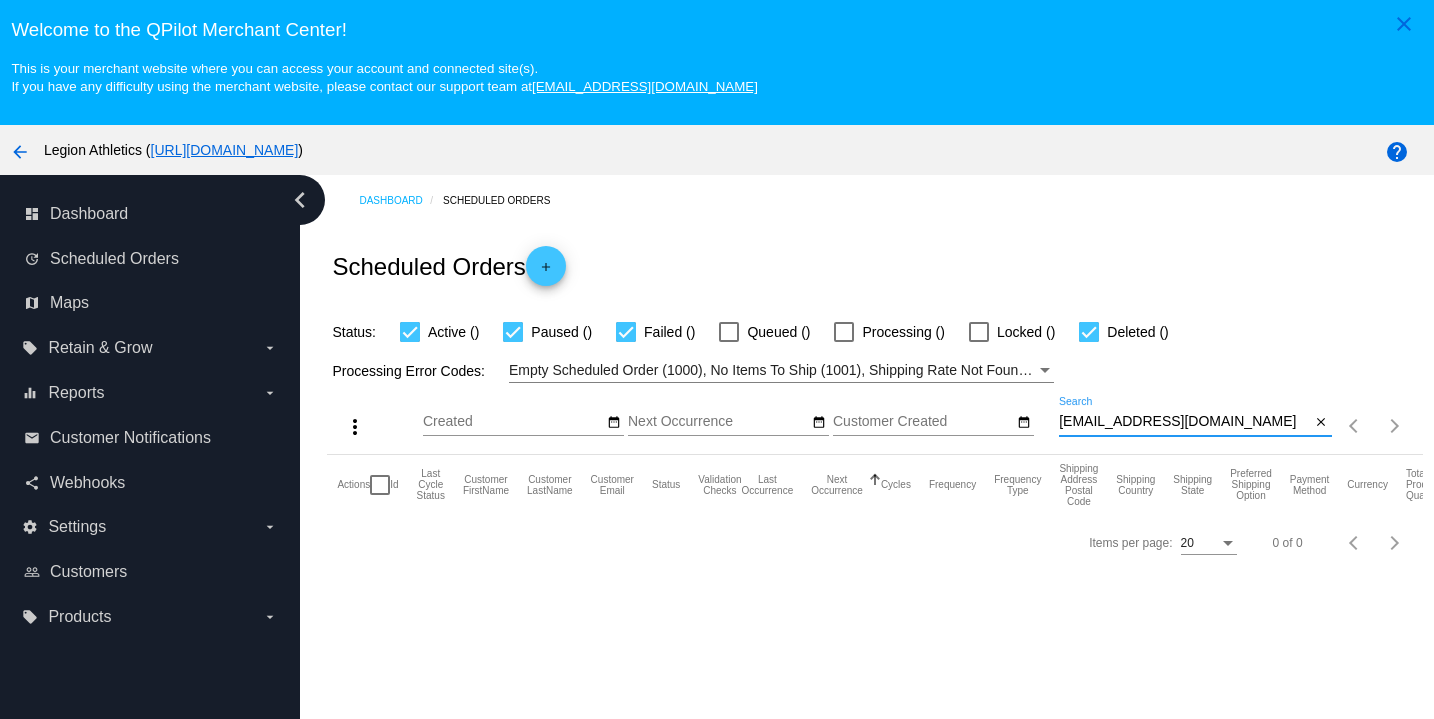 click on "talitherose@gmail.com" at bounding box center [1185, 422] 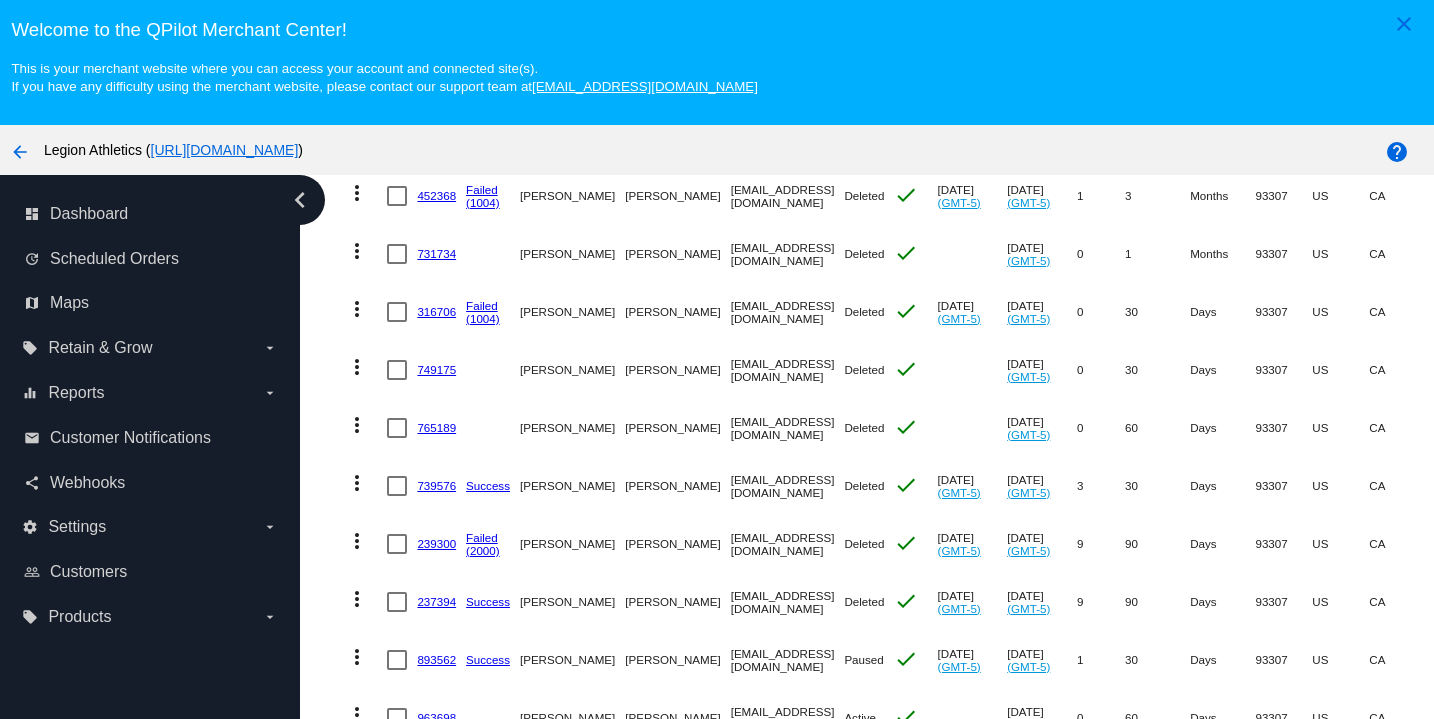 scroll, scrollTop: 822, scrollLeft: 0, axis: vertical 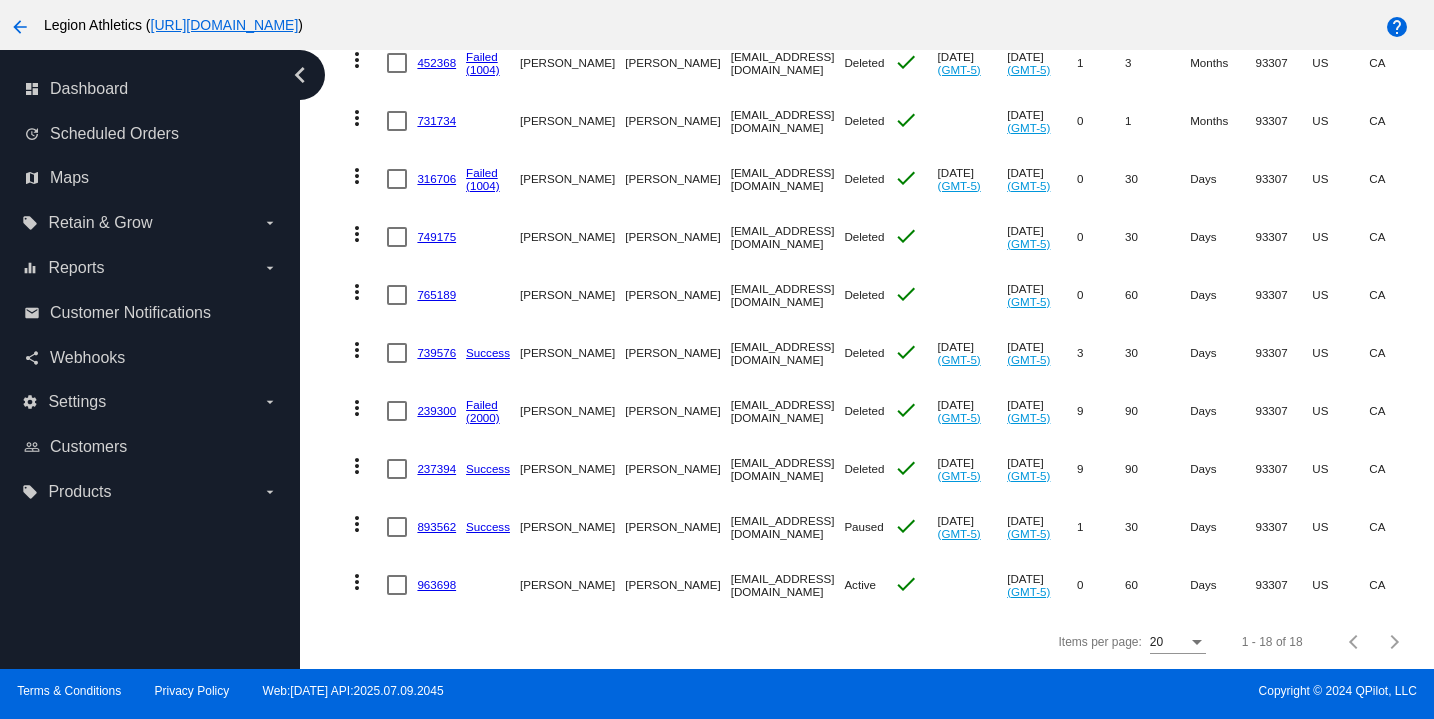 click on "893562" 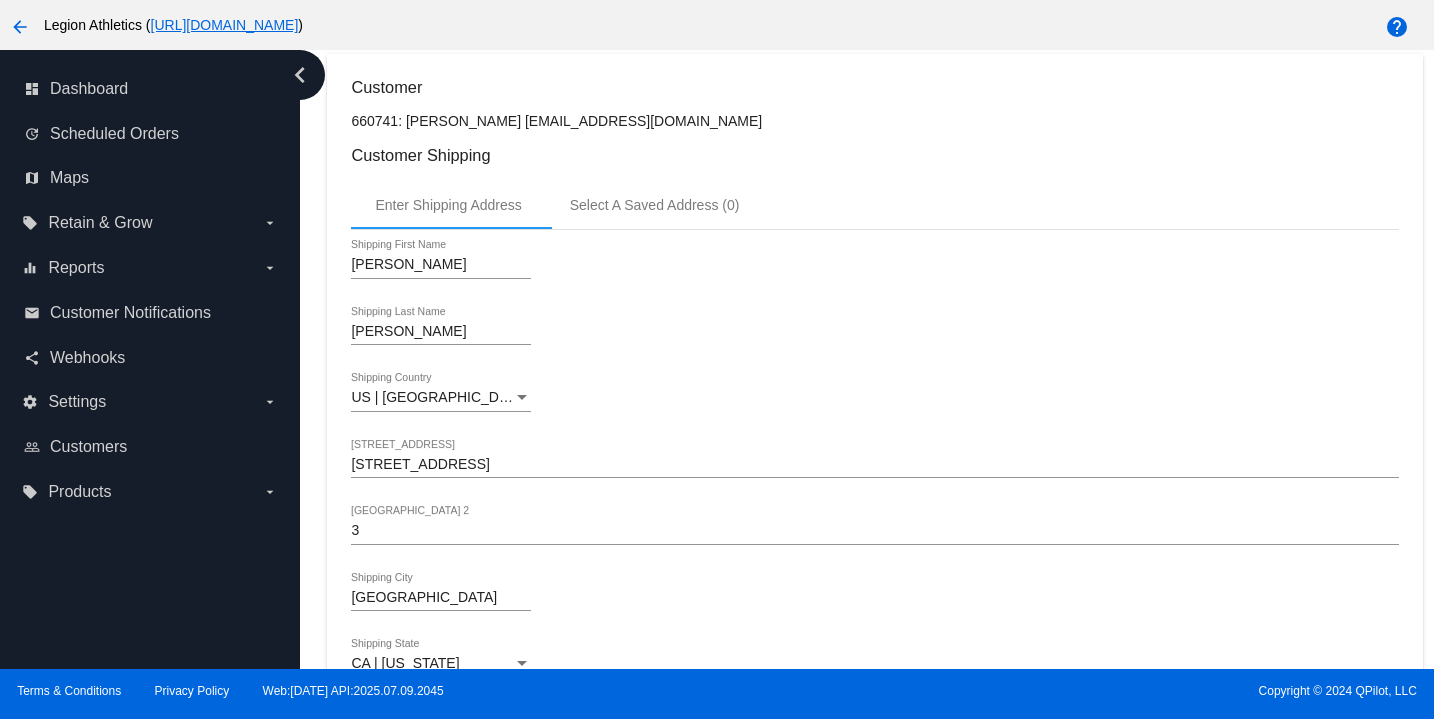 scroll, scrollTop: 0, scrollLeft: 0, axis: both 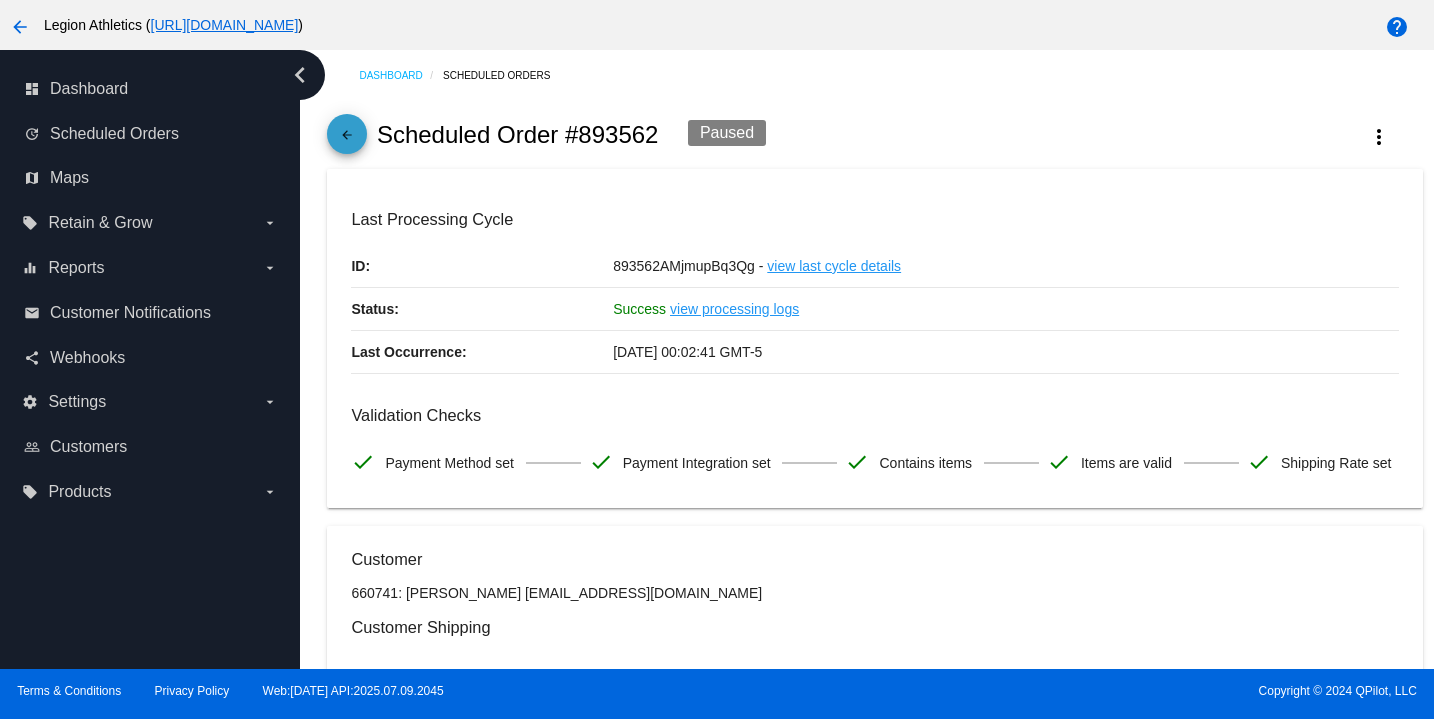 click on "arrow_back" 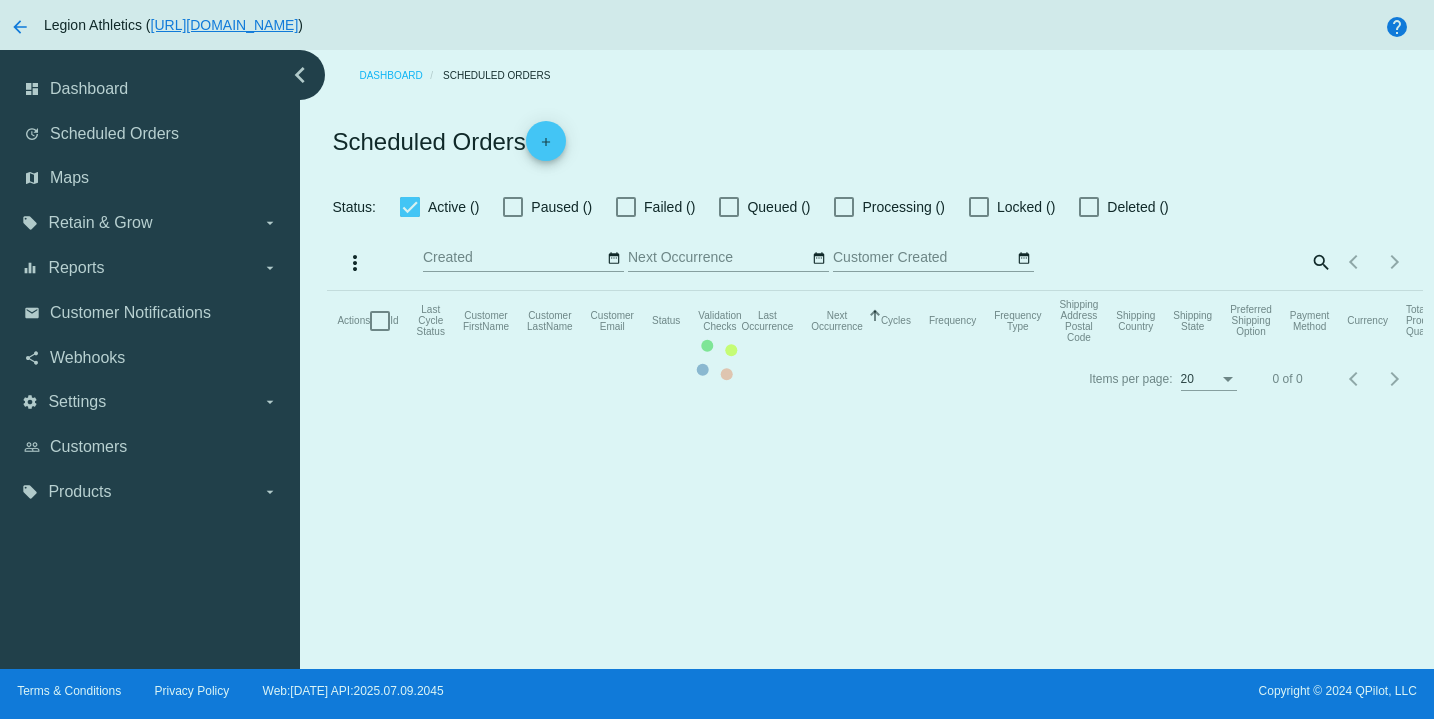 checkbox on "true" 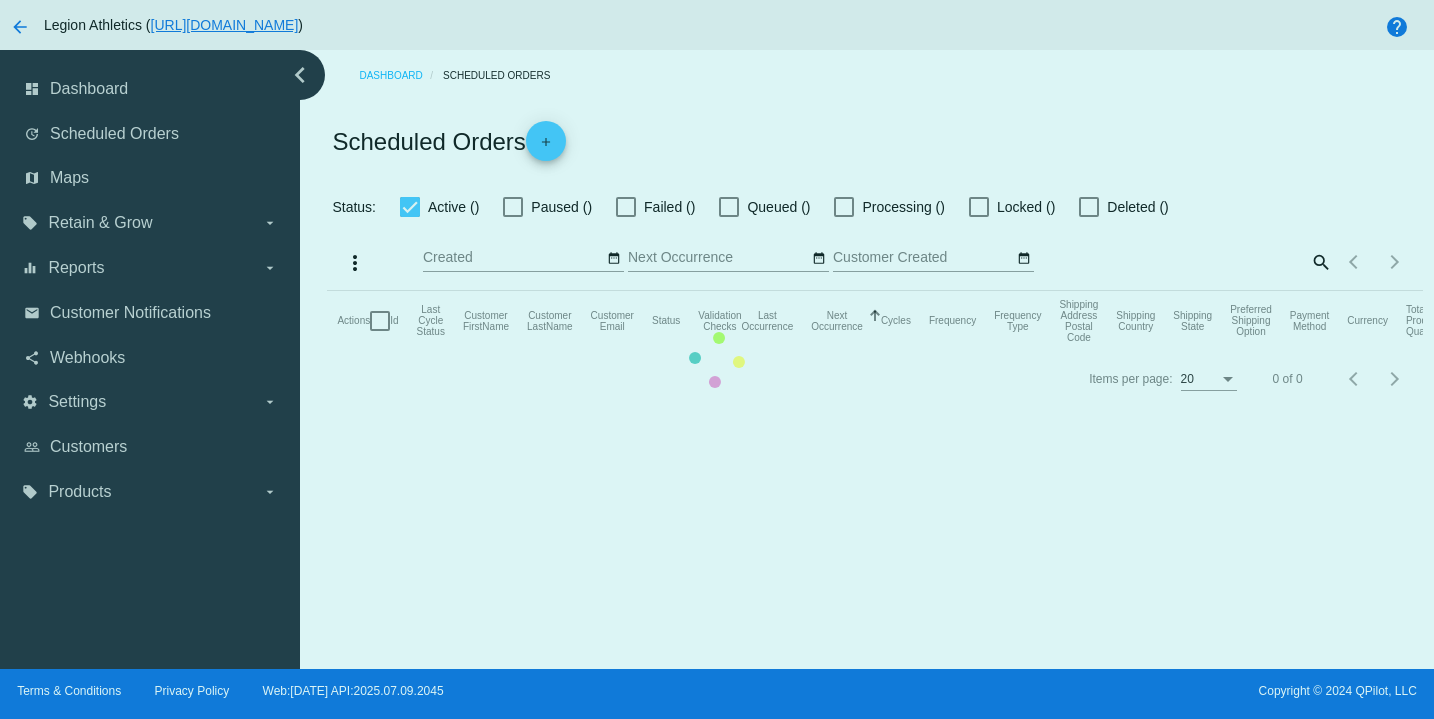 checkbox on "true" 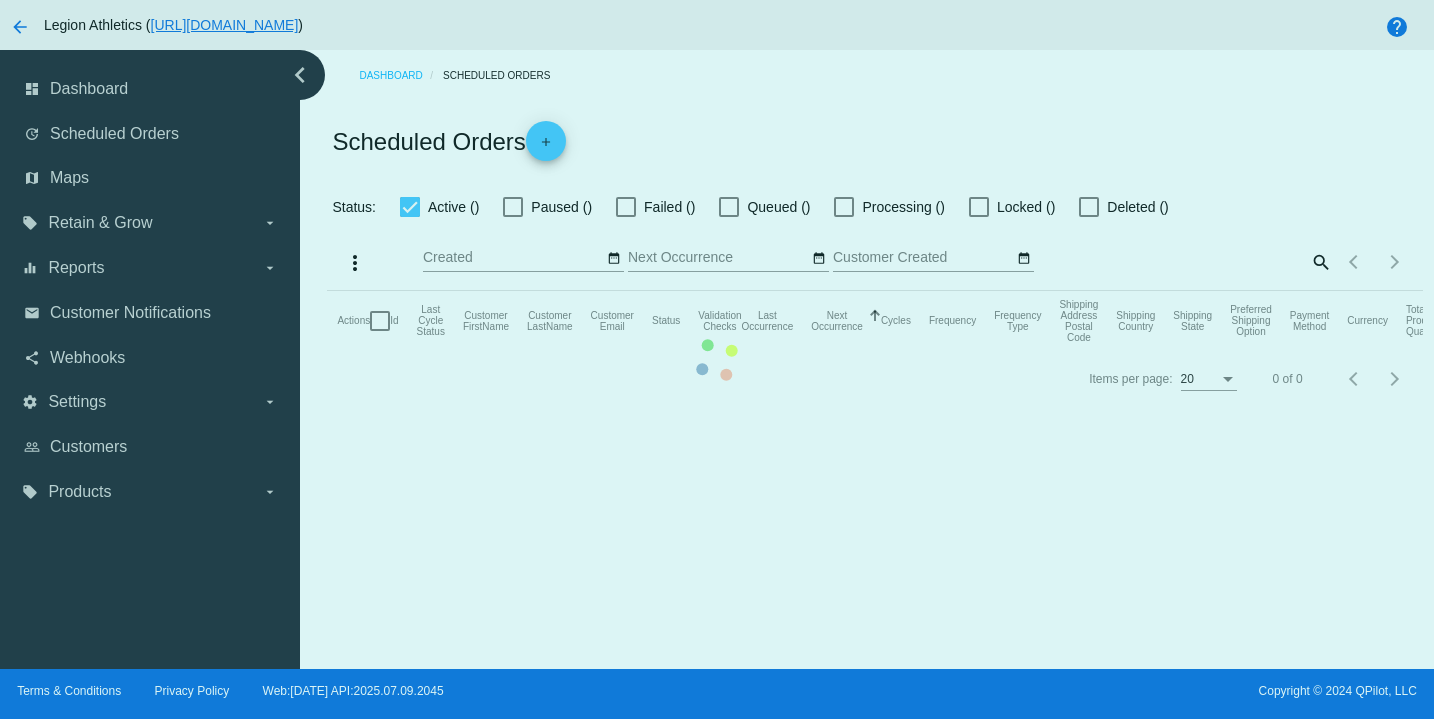 checkbox on "true" 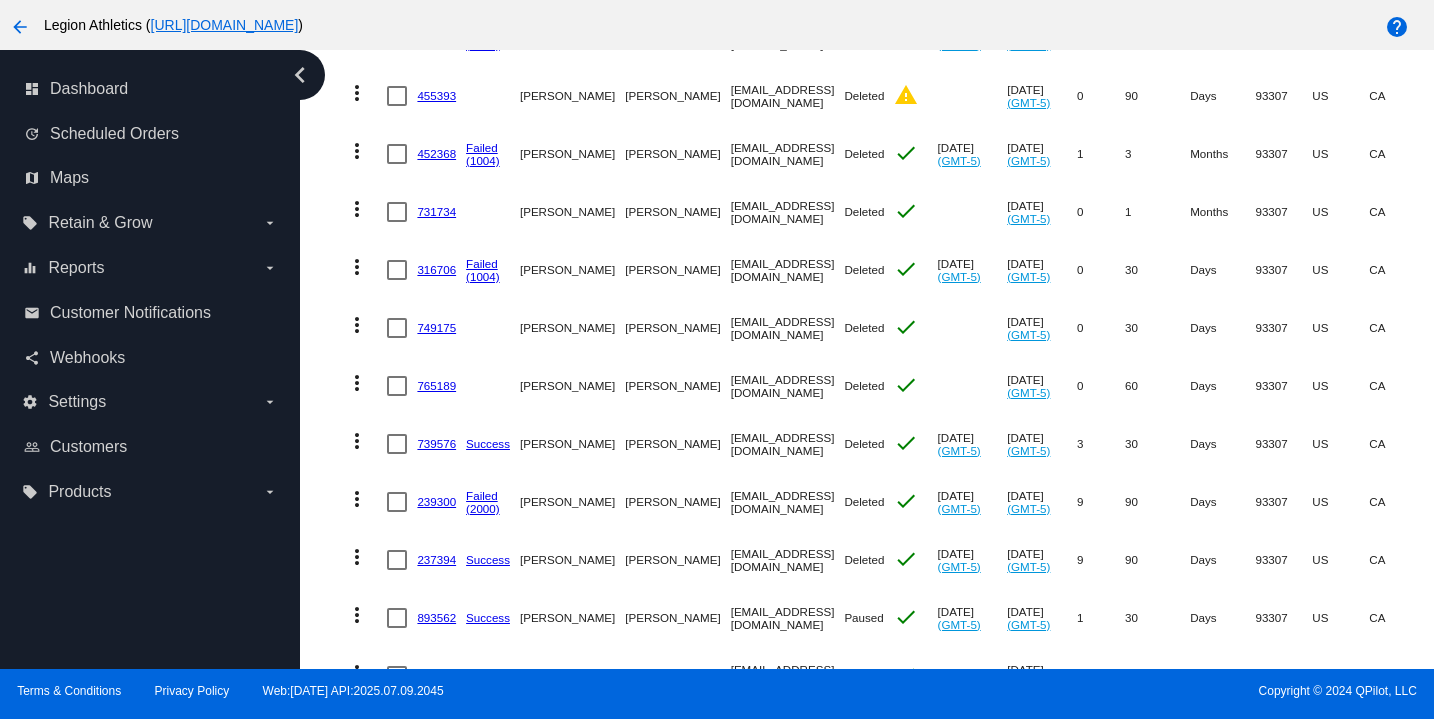 scroll, scrollTop: 822, scrollLeft: 0, axis: vertical 